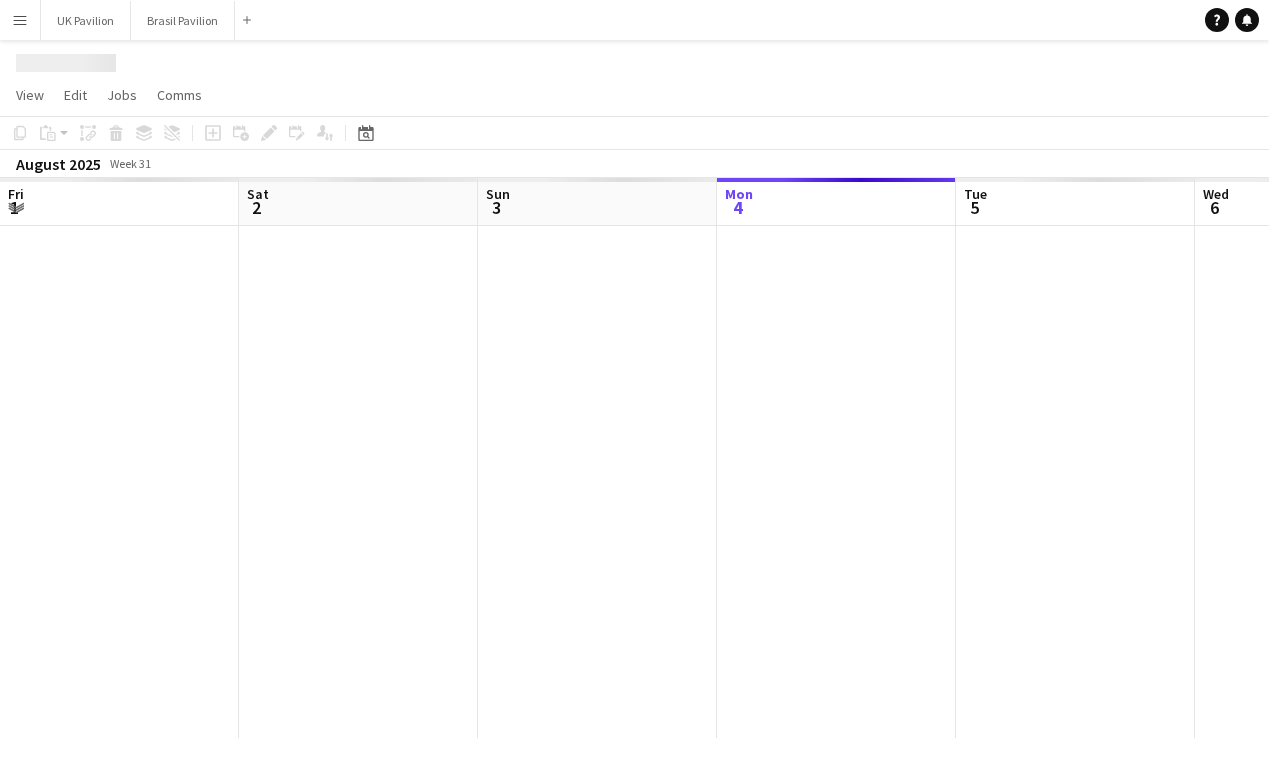 scroll, scrollTop: 0, scrollLeft: 0, axis: both 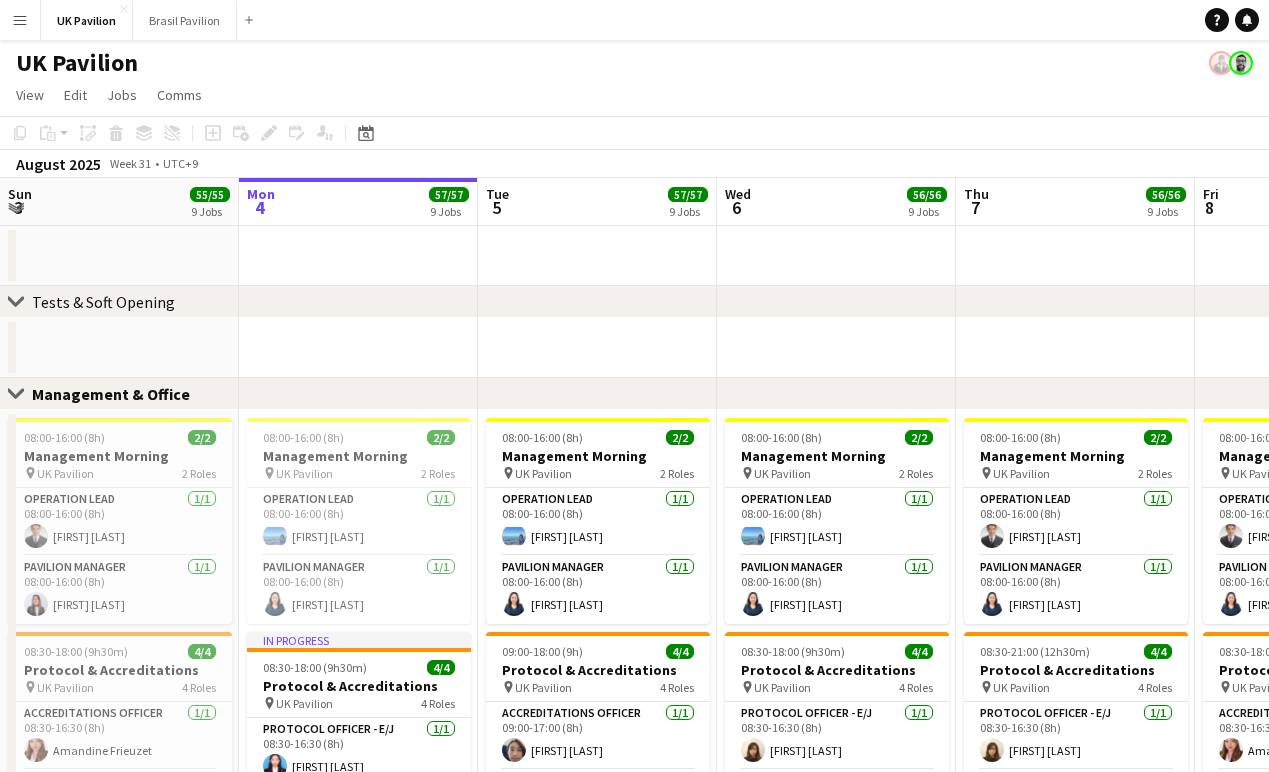 click on "Menu" at bounding box center (20, 20) 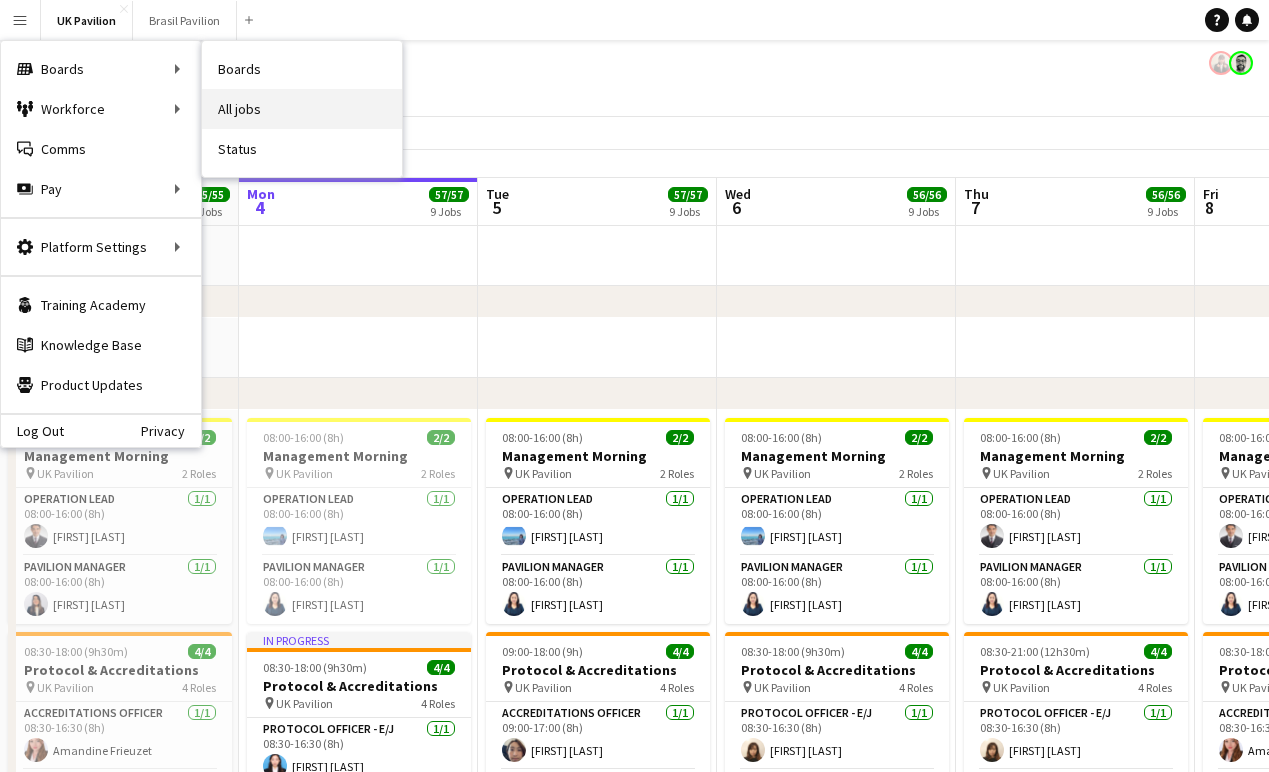 click on "Workforce
Workforce" at bounding box center [101, 109] 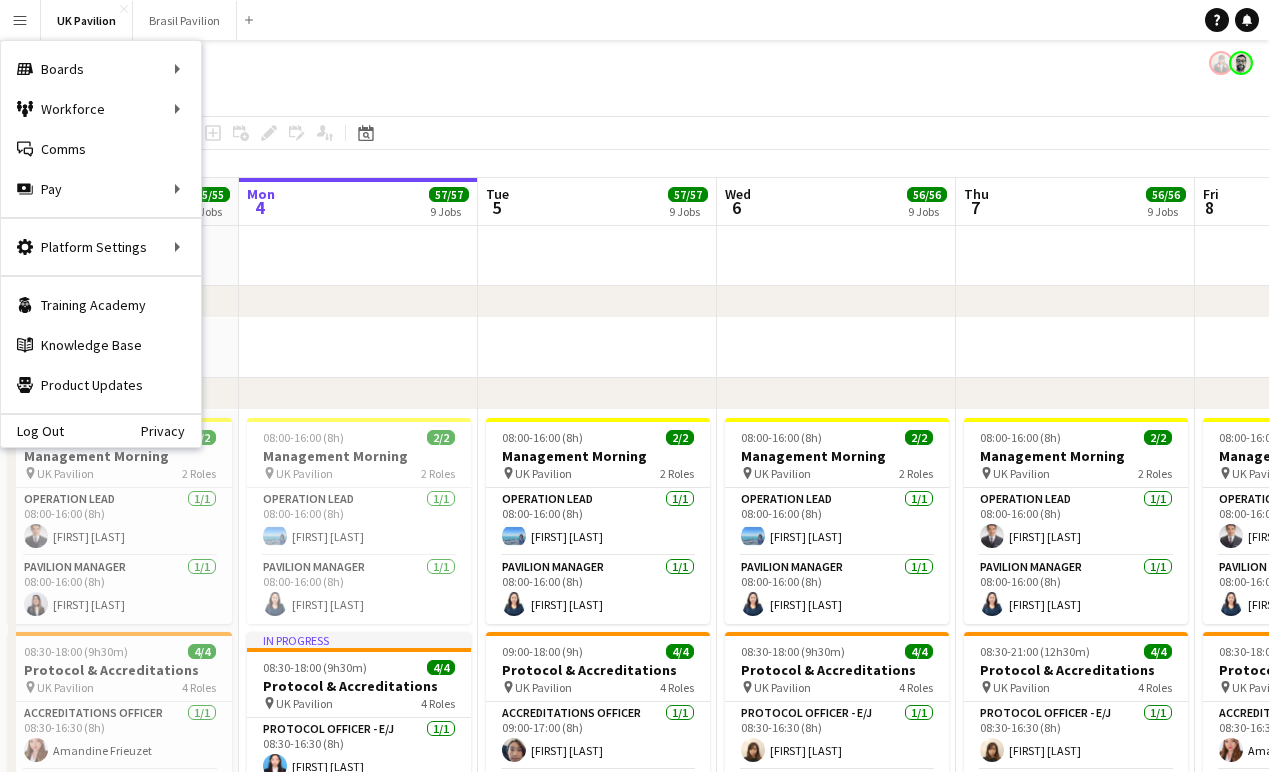click on "Workforce
Workforce" at bounding box center (101, 109) 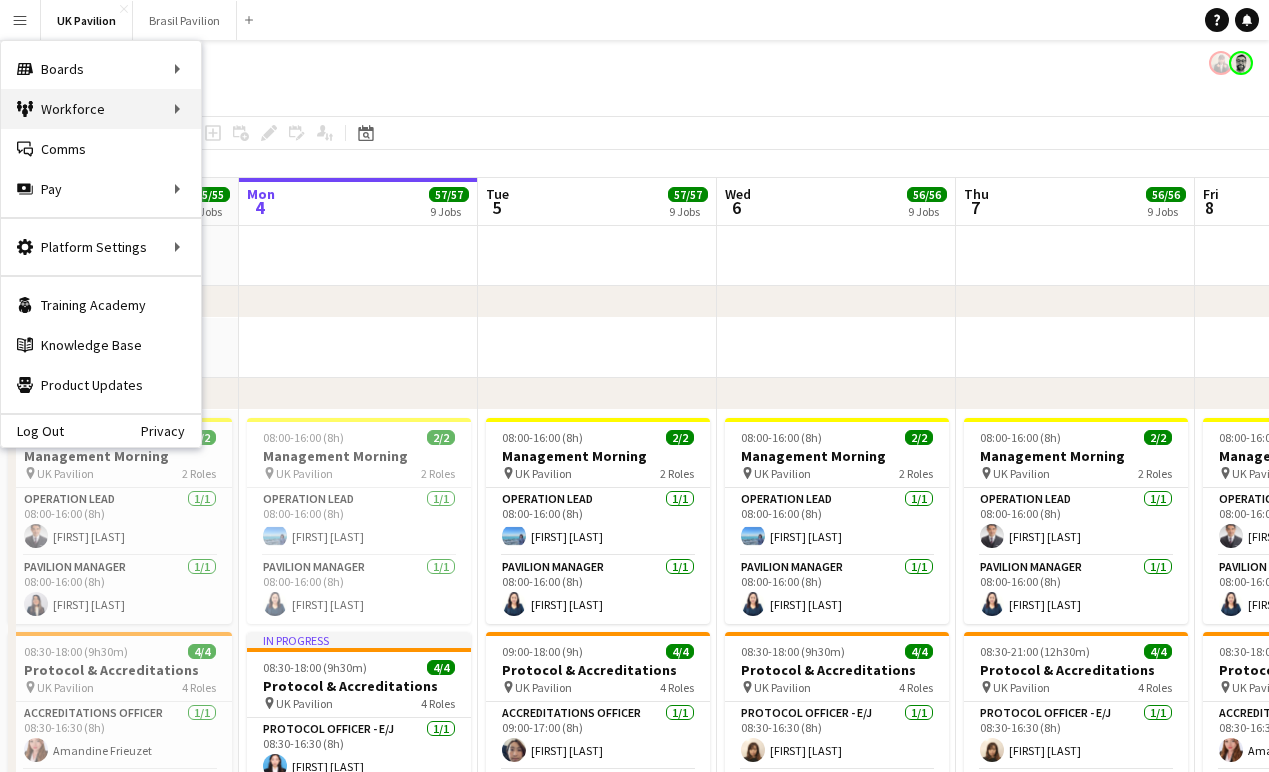 click on "Workforce
Workforce" at bounding box center [101, 109] 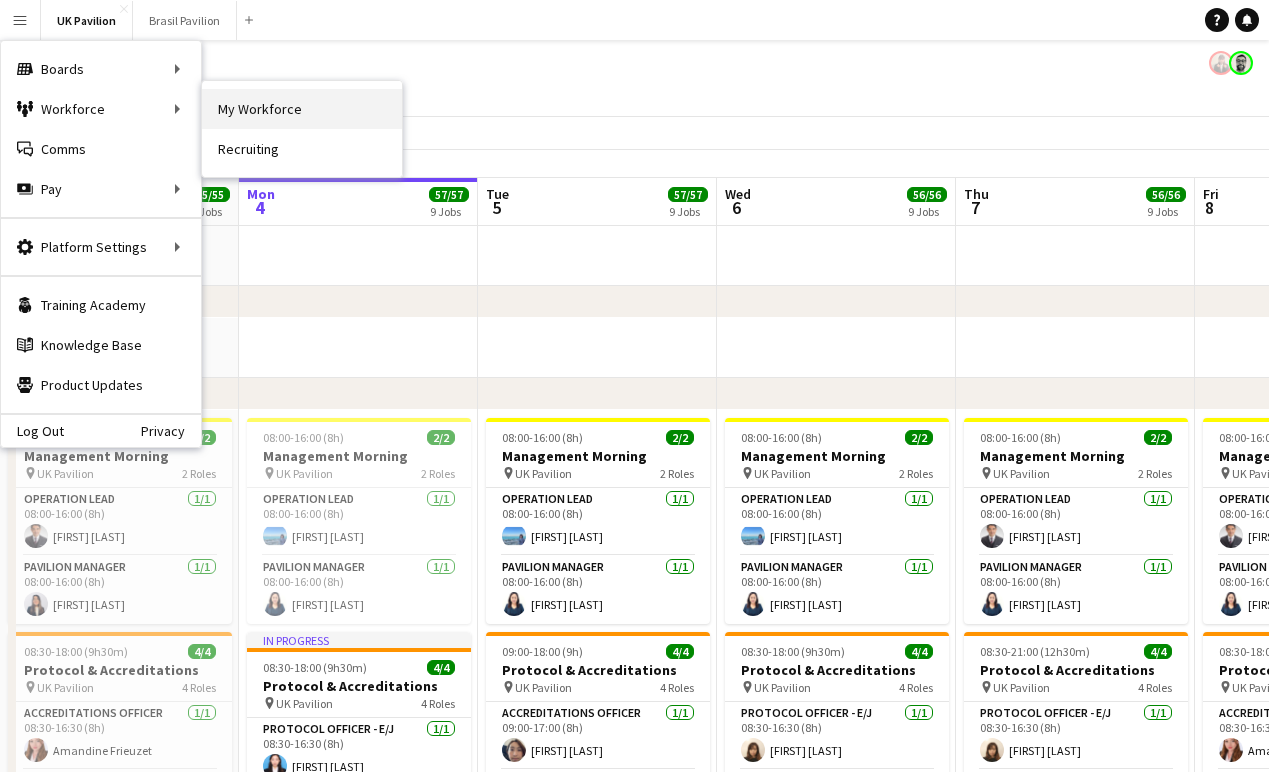 click on "My Workforce" at bounding box center [302, 109] 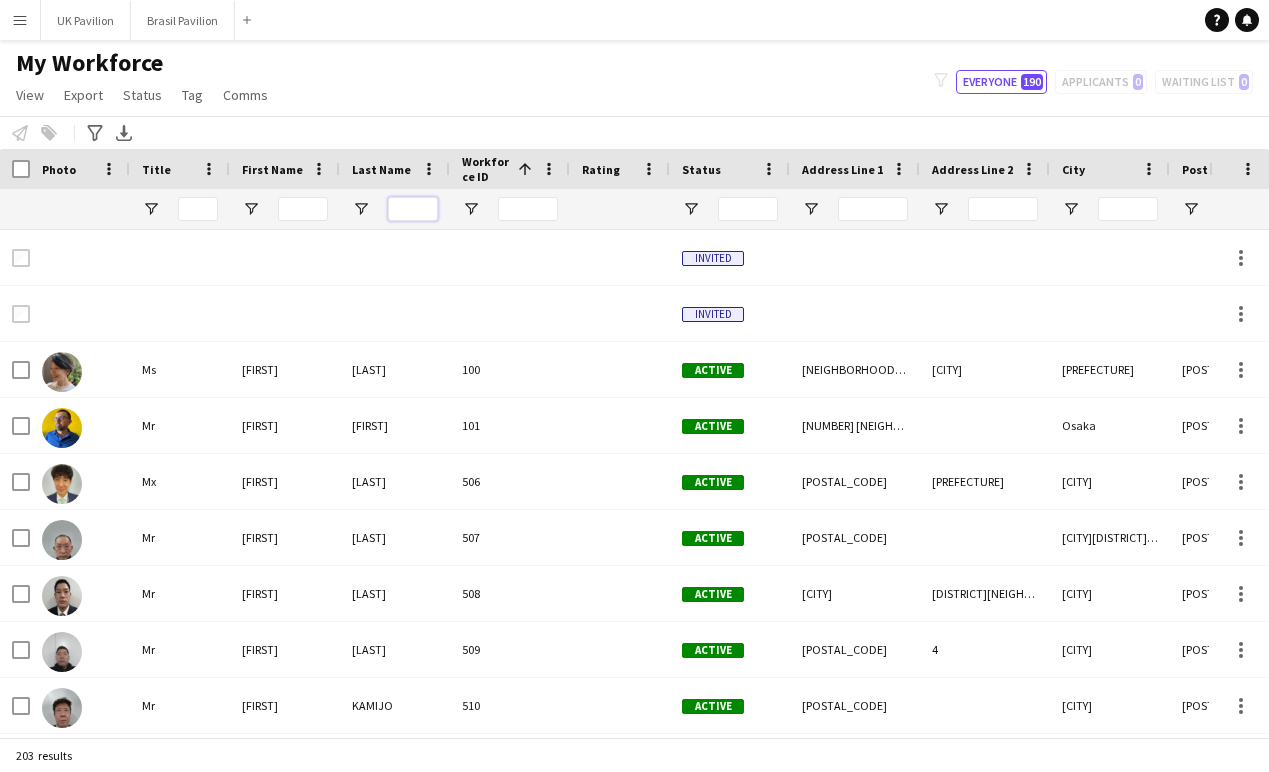 click at bounding box center (413, 209) 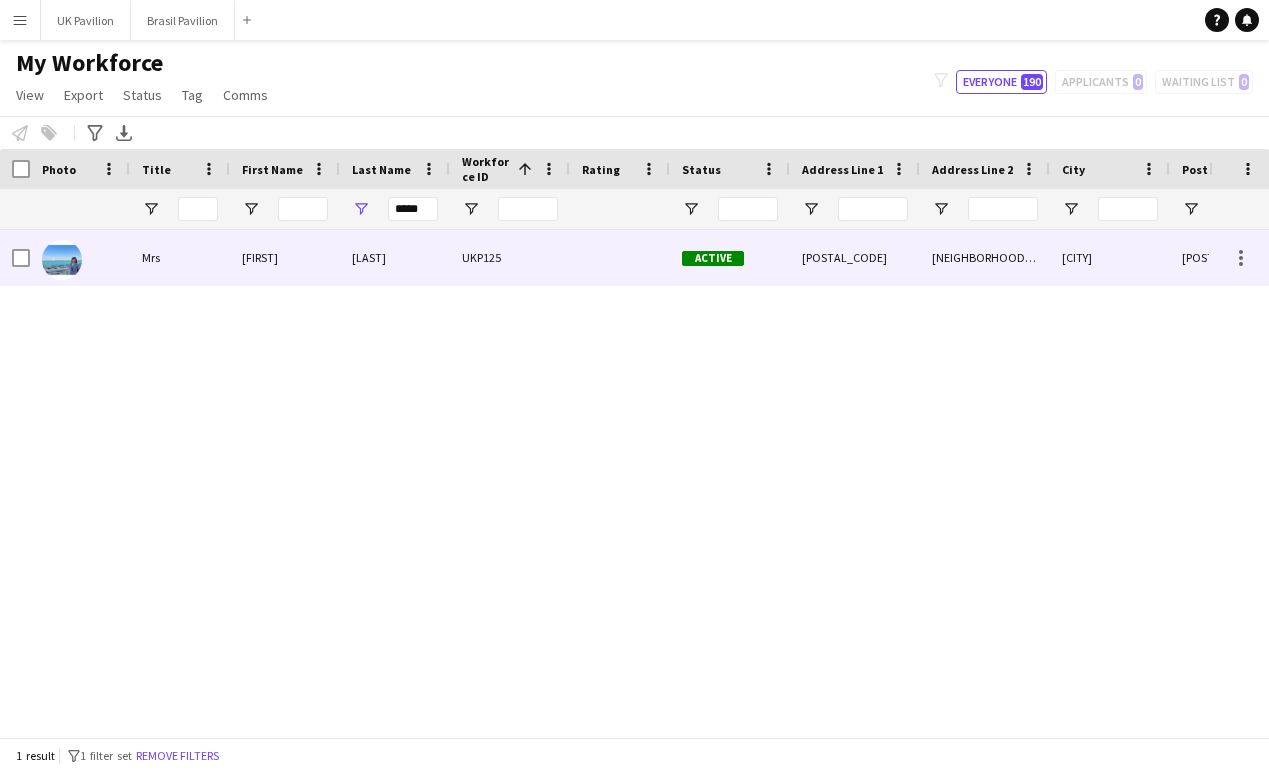 click on "[FIRST]" at bounding box center (285, 257) 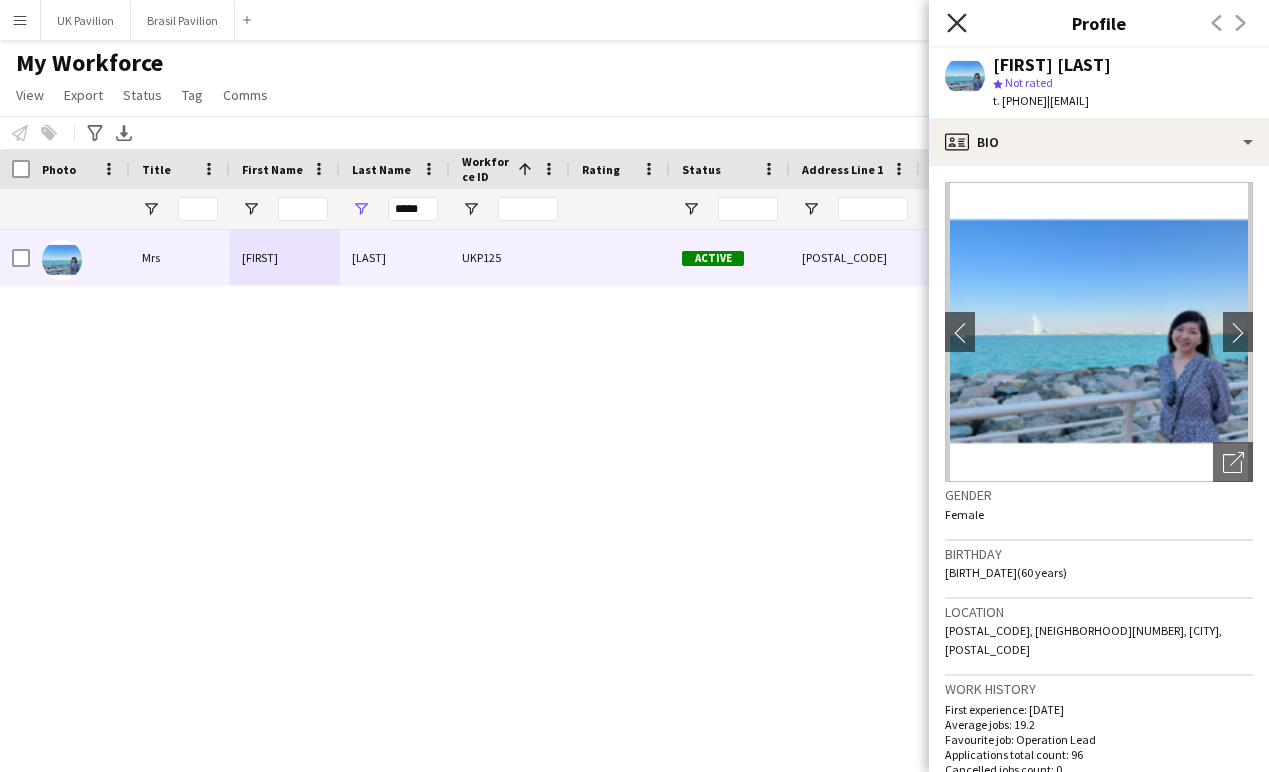 click 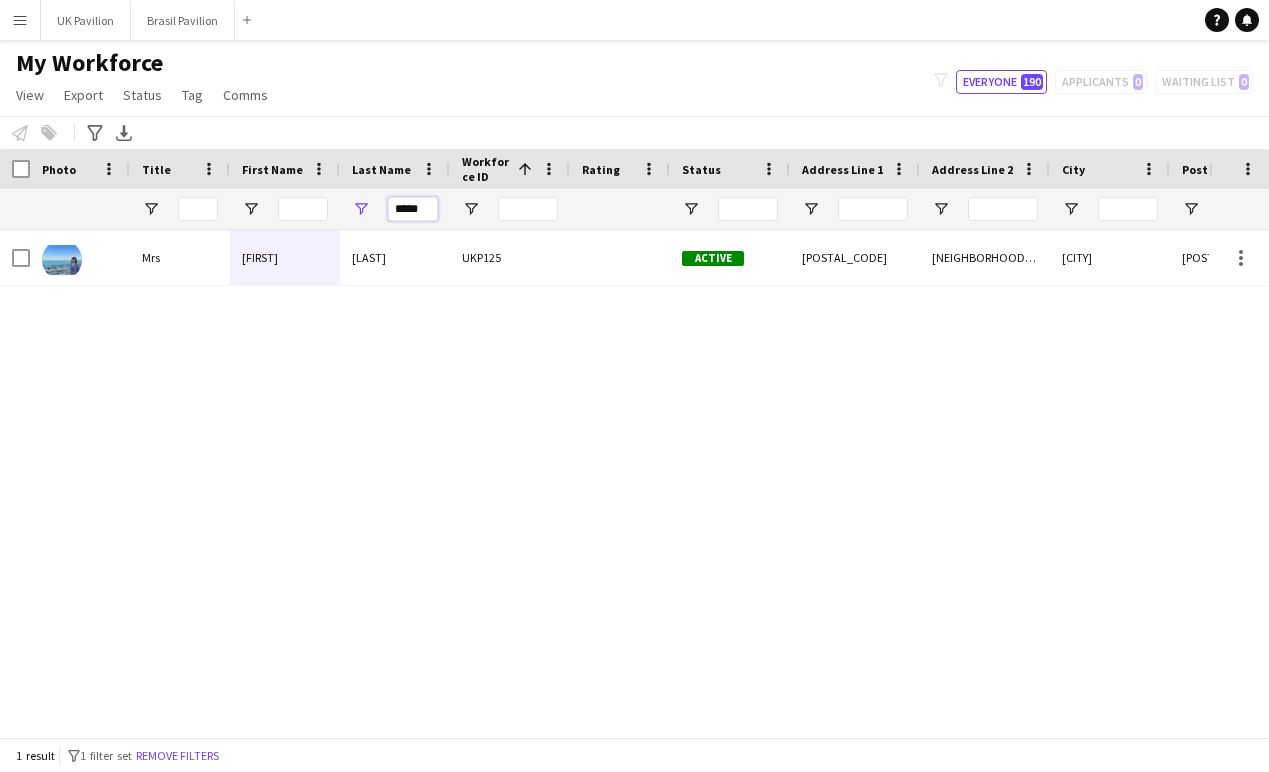 click on "*****" at bounding box center [413, 209] 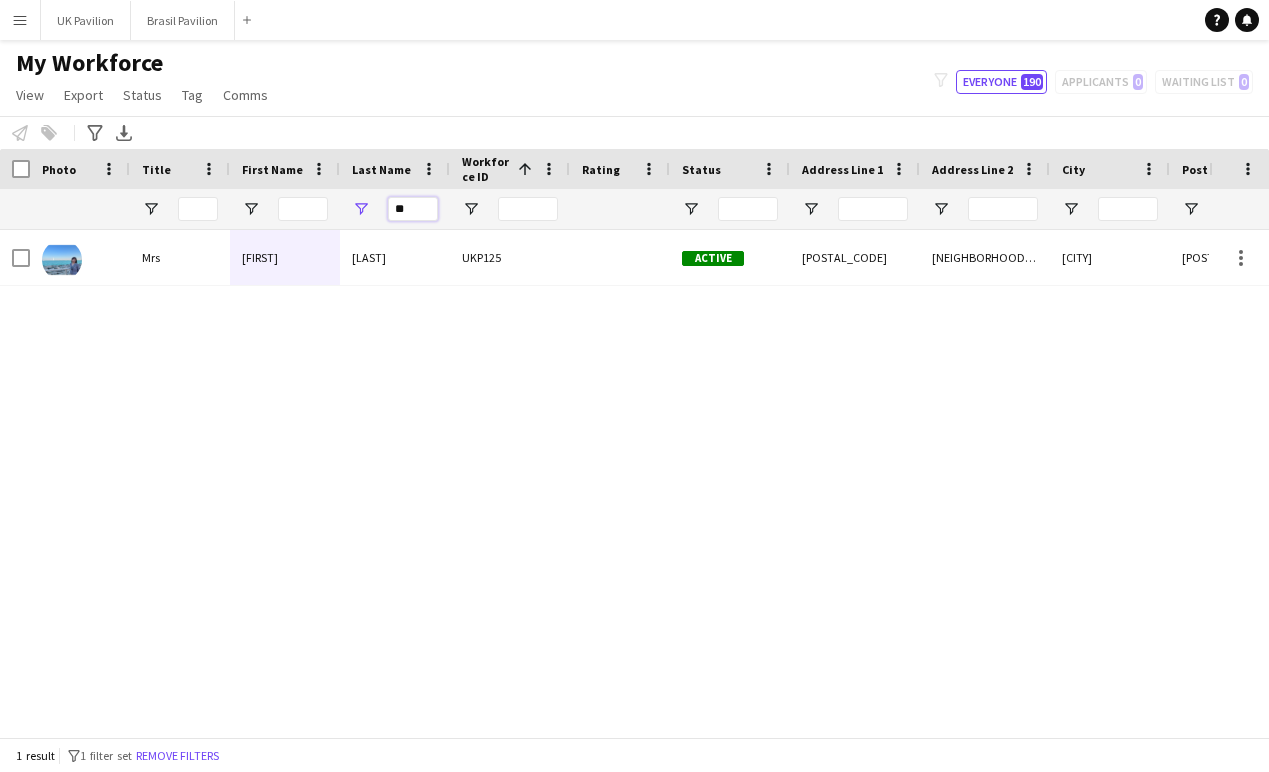 type on "*" 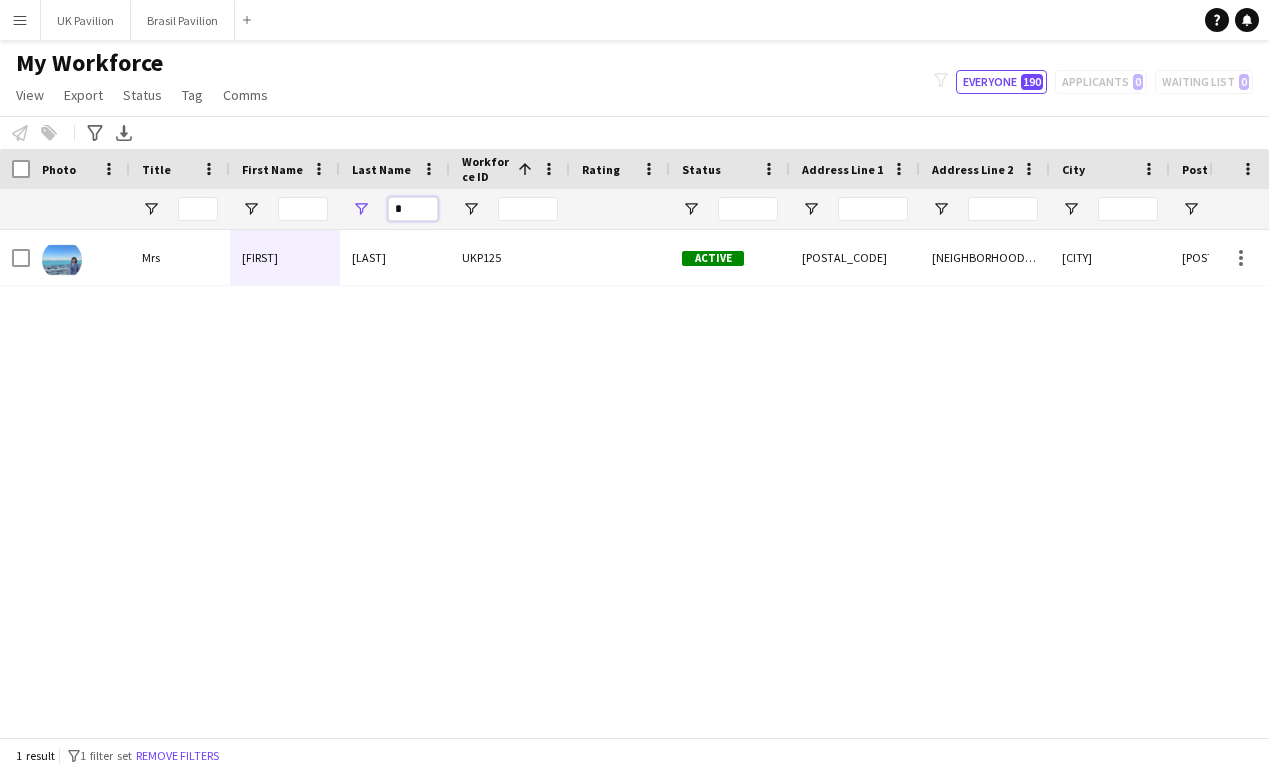 type 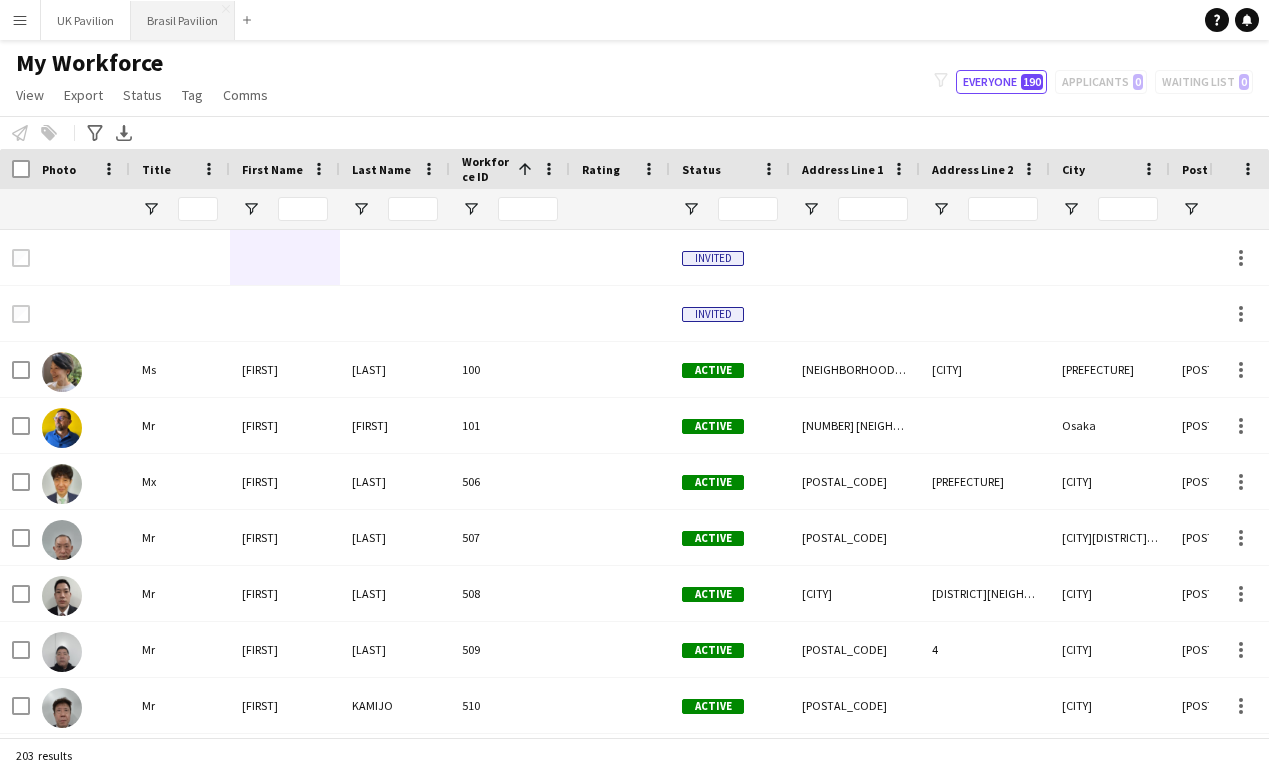 click on "Brasil Pavilion
Close" at bounding box center (183, 20) 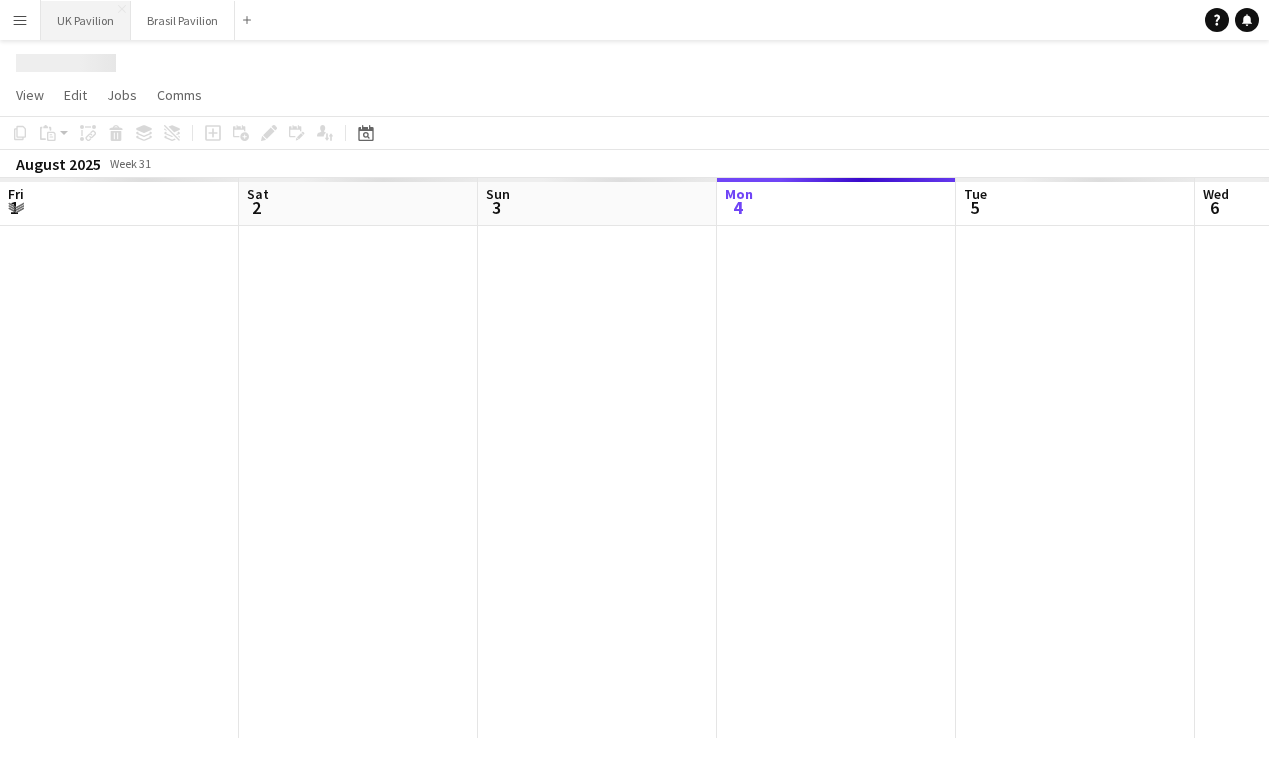 scroll, scrollTop: 0, scrollLeft: 478, axis: horizontal 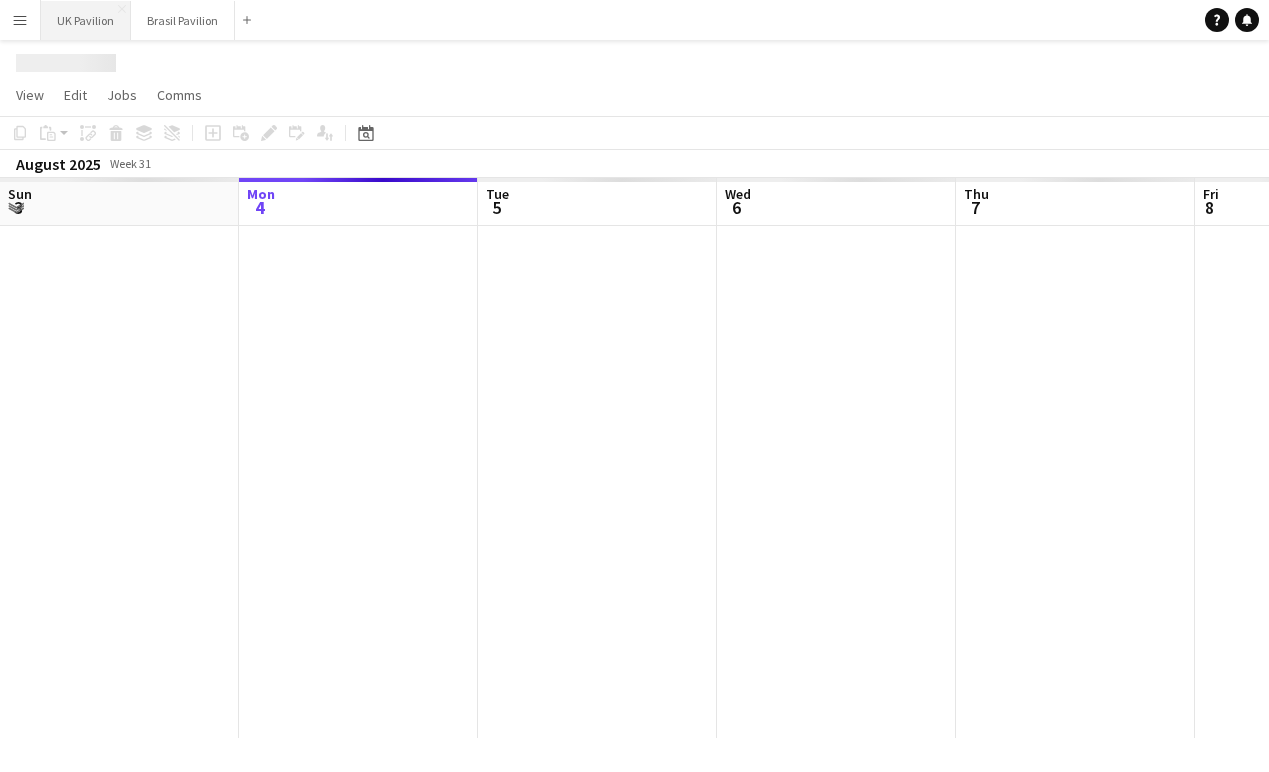 click on "UK Pavilion
Close" at bounding box center [86, 20] 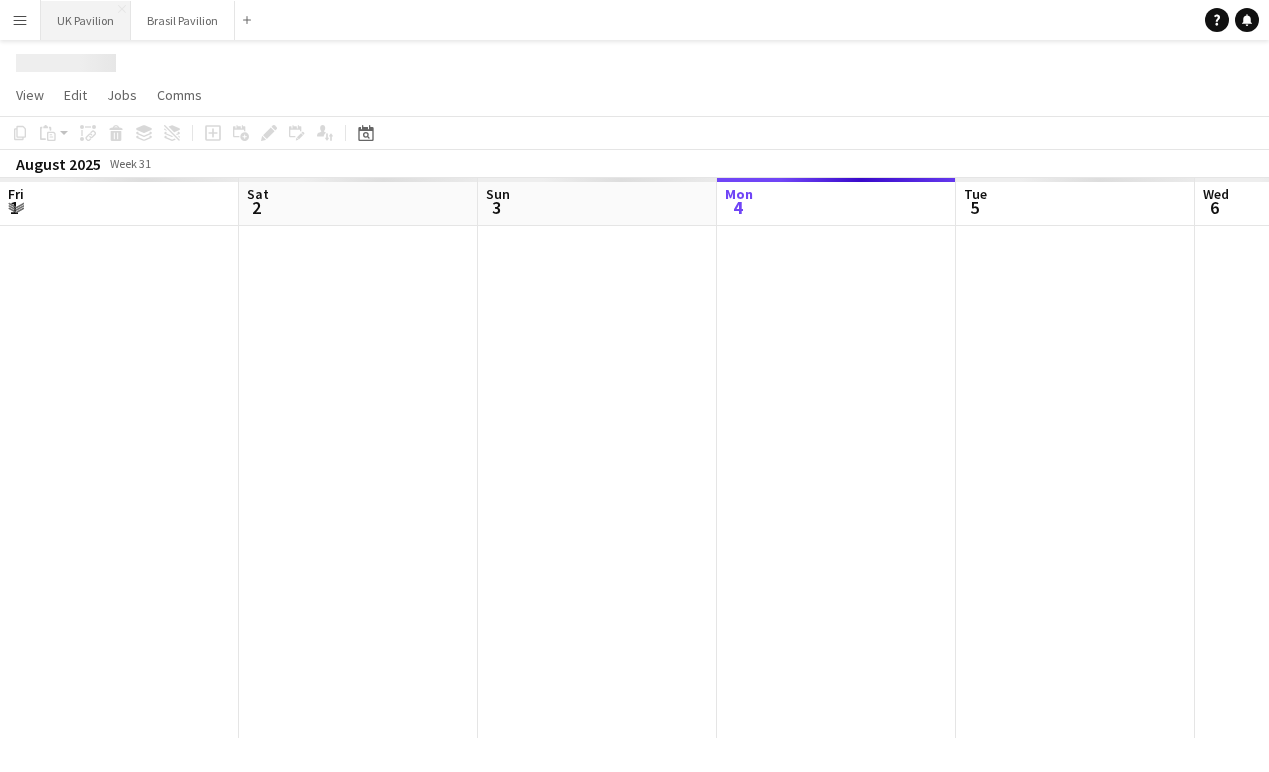 scroll, scrollTop: 0, scrollLeft: 478, axis: horizontal 